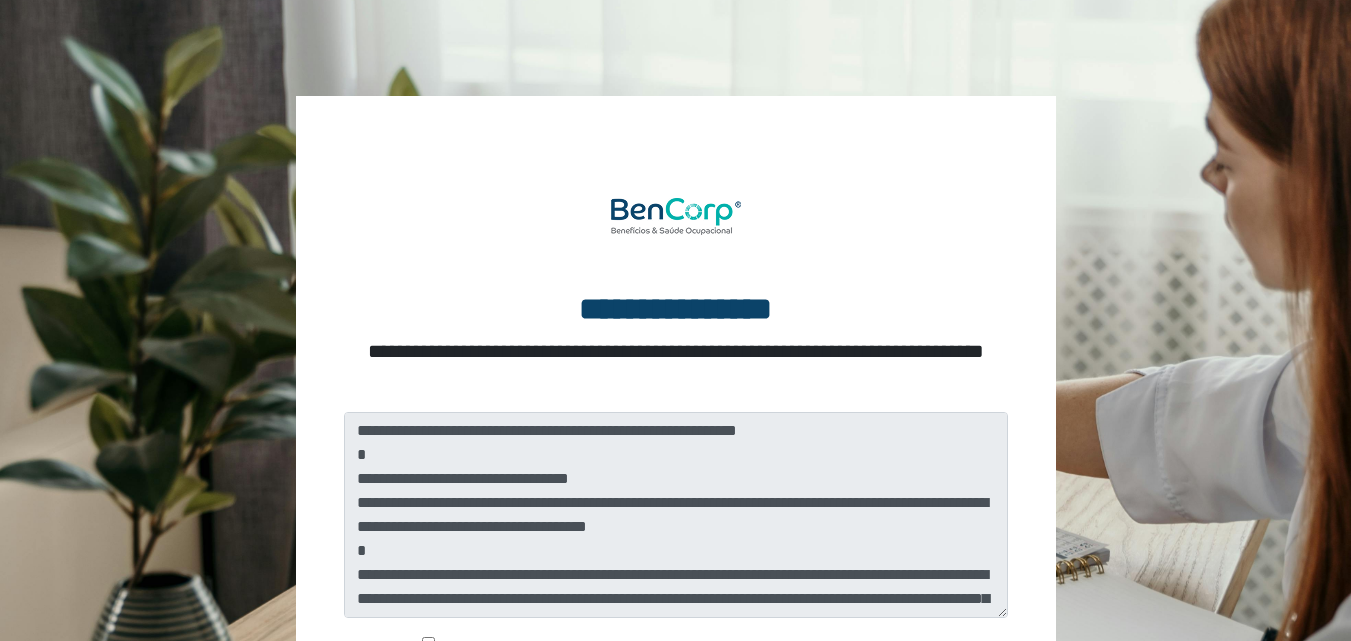 scroll, scrollTop: 0, scrollLeft: 0, axis: both 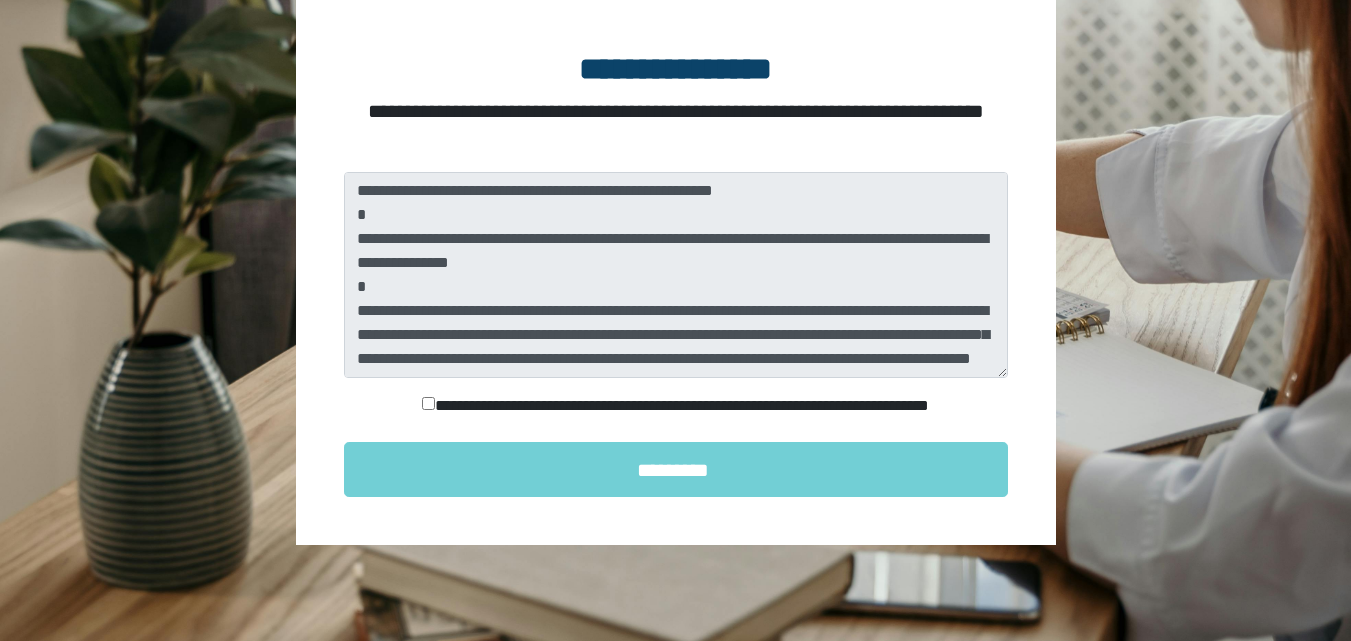 click on "**********" at bounding box center (676, 406) 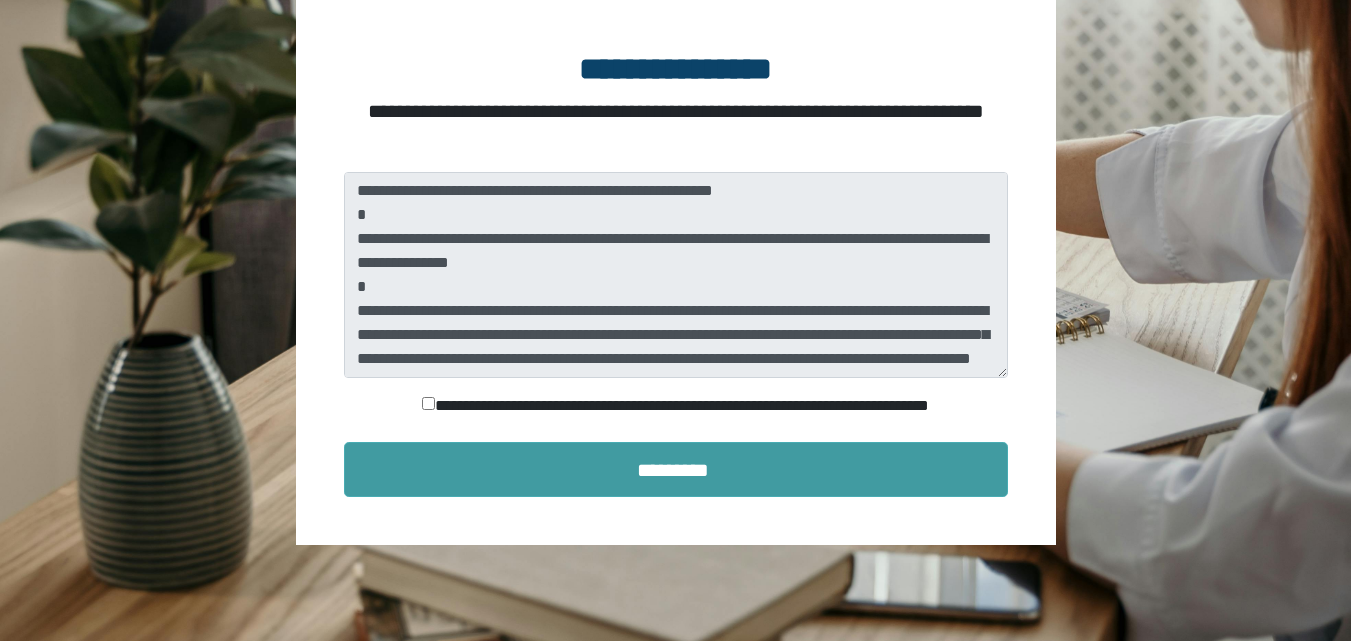 type 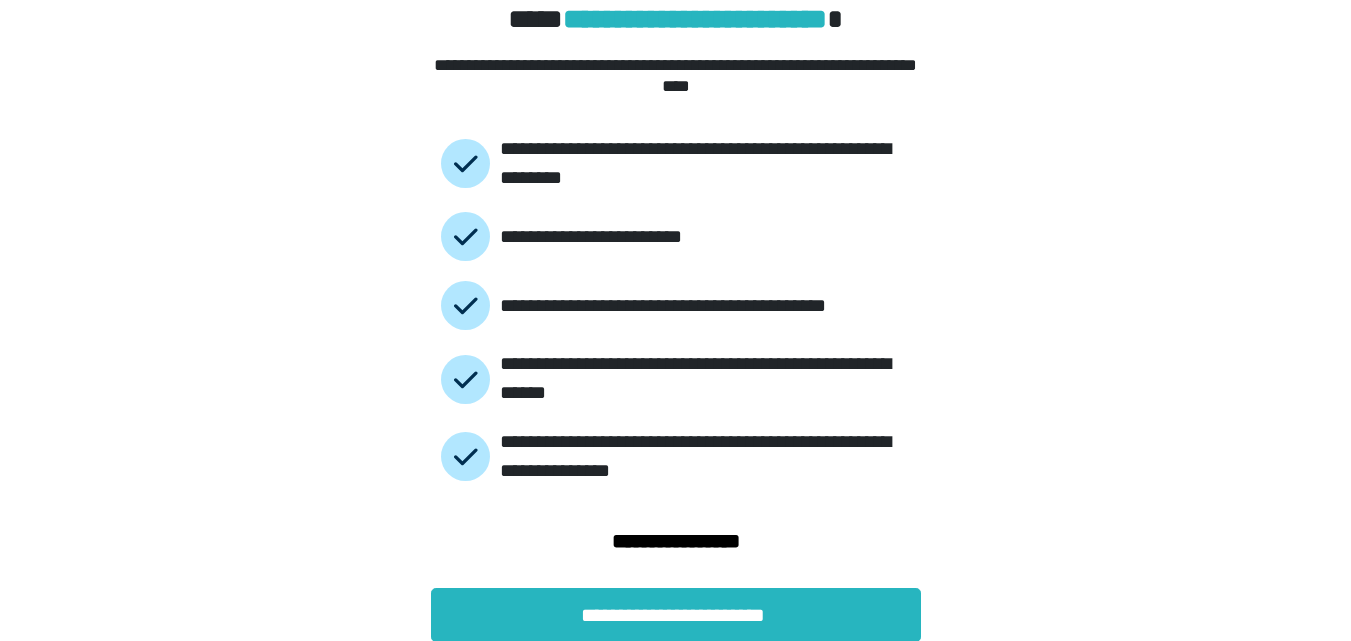 scroll, scrollTop: 101, scrollLeft: 0, axis: vertical 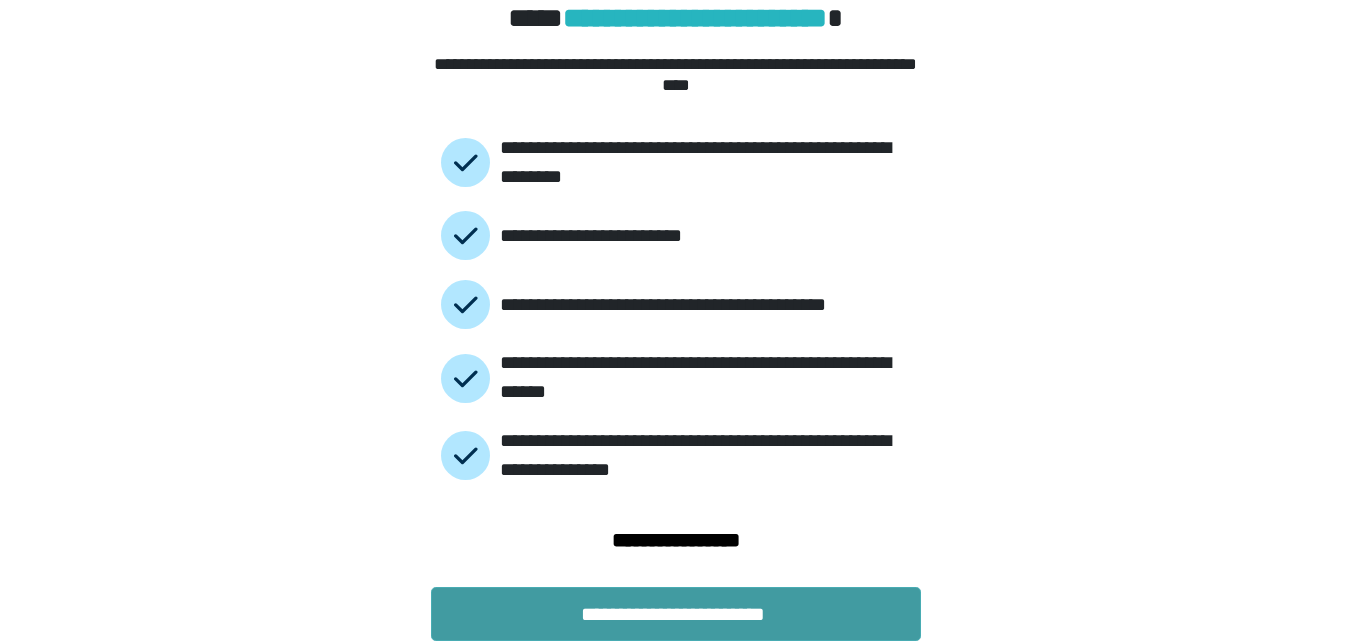 type 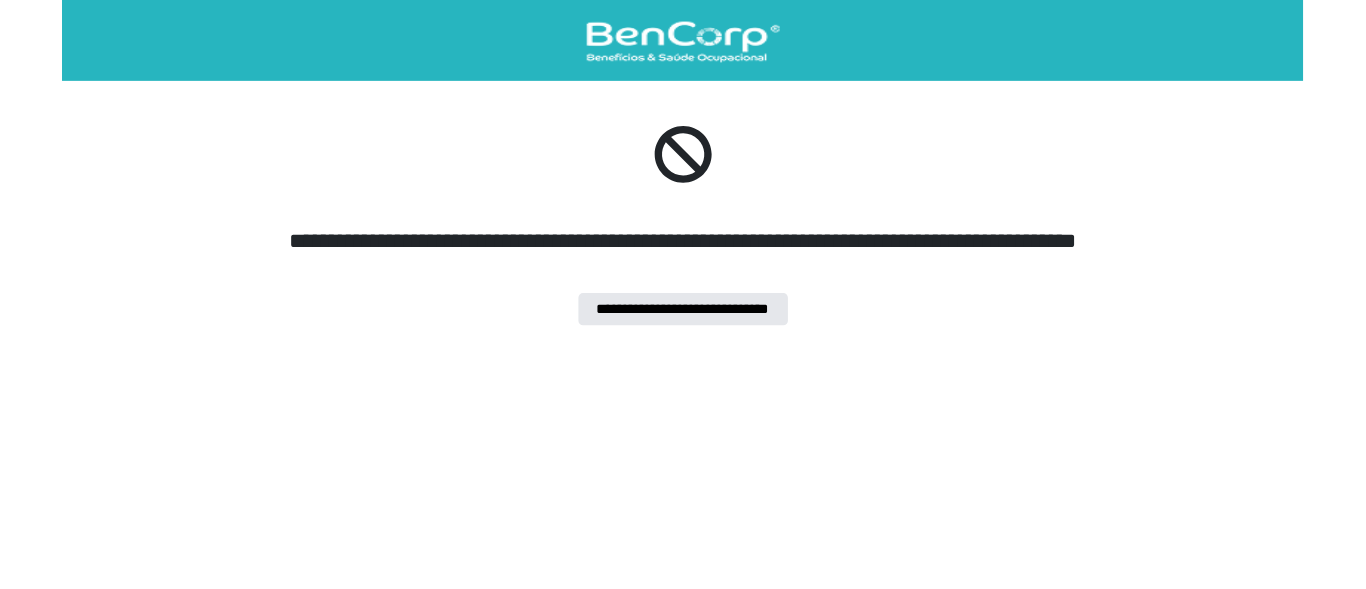 scroll, scrollTop: 0, scrollLeft: 0, axis: both 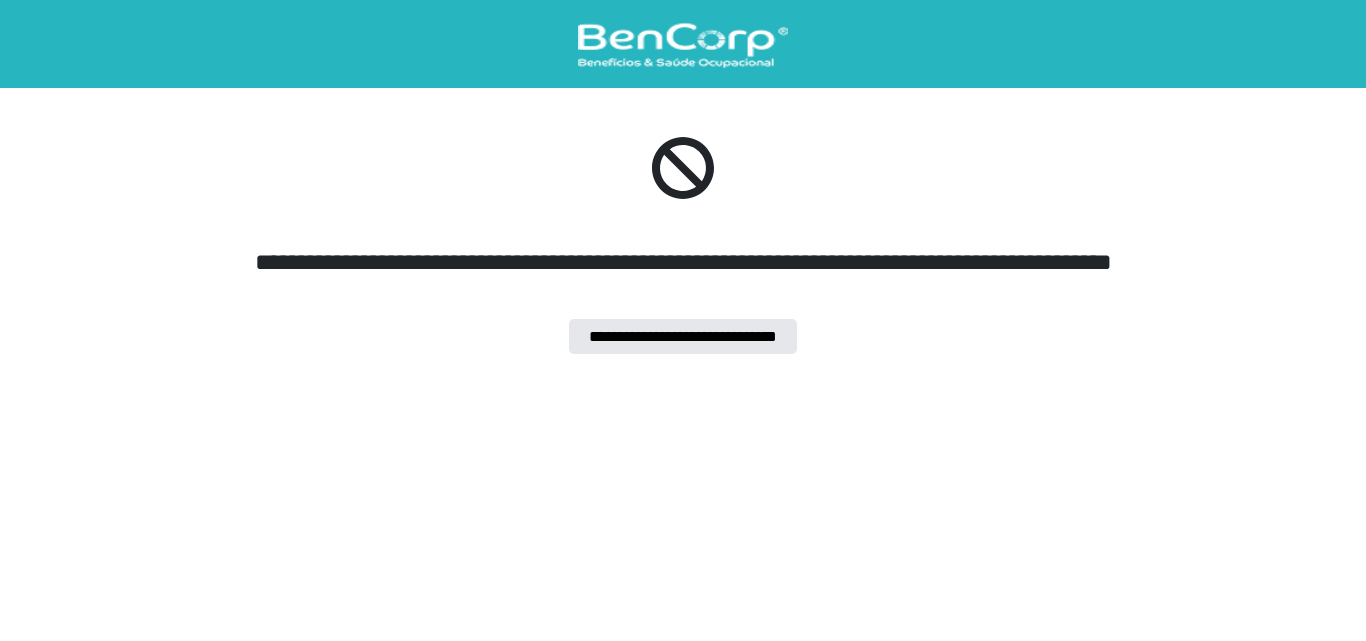 click on "**********" at bounding box center [683, 336] 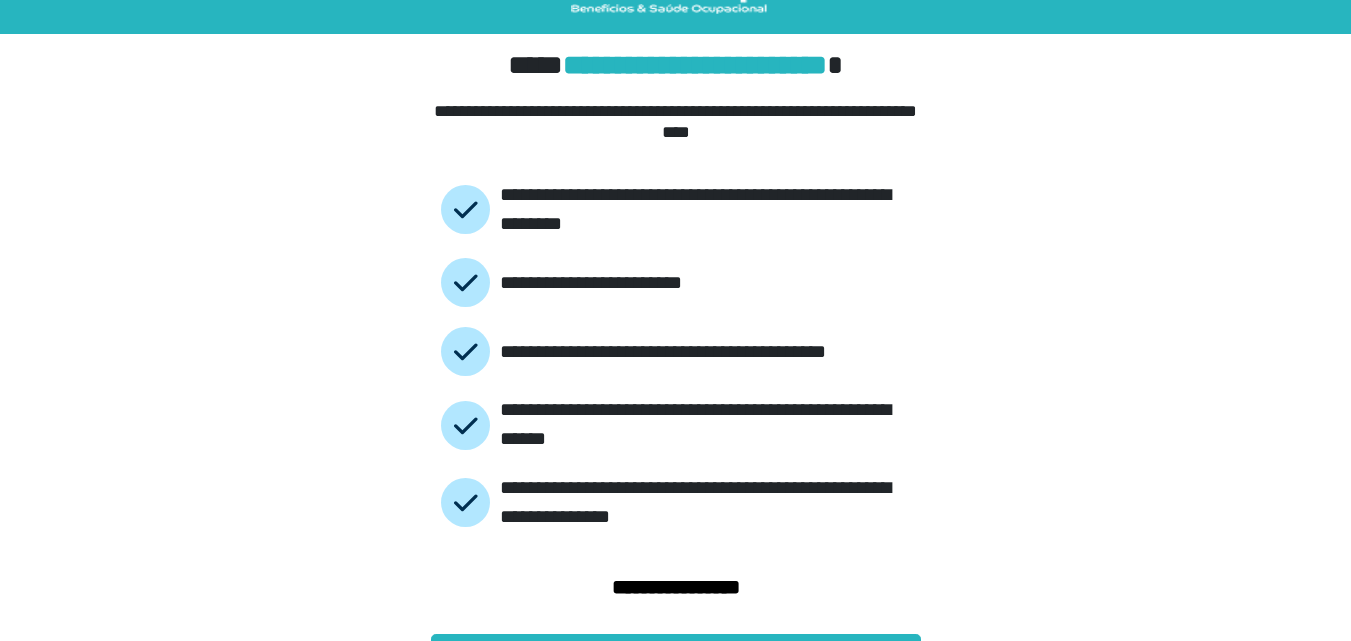 scroll, scrollTop: 101, scrollLeft: 0, axis: vertical 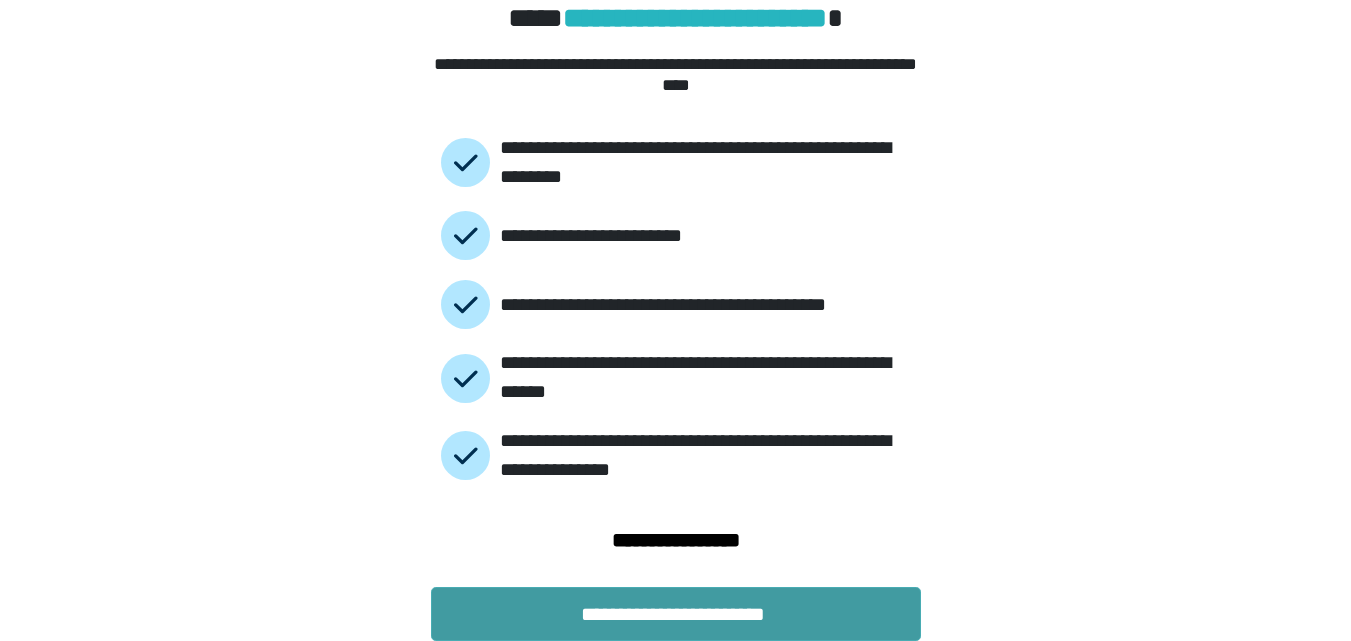 type 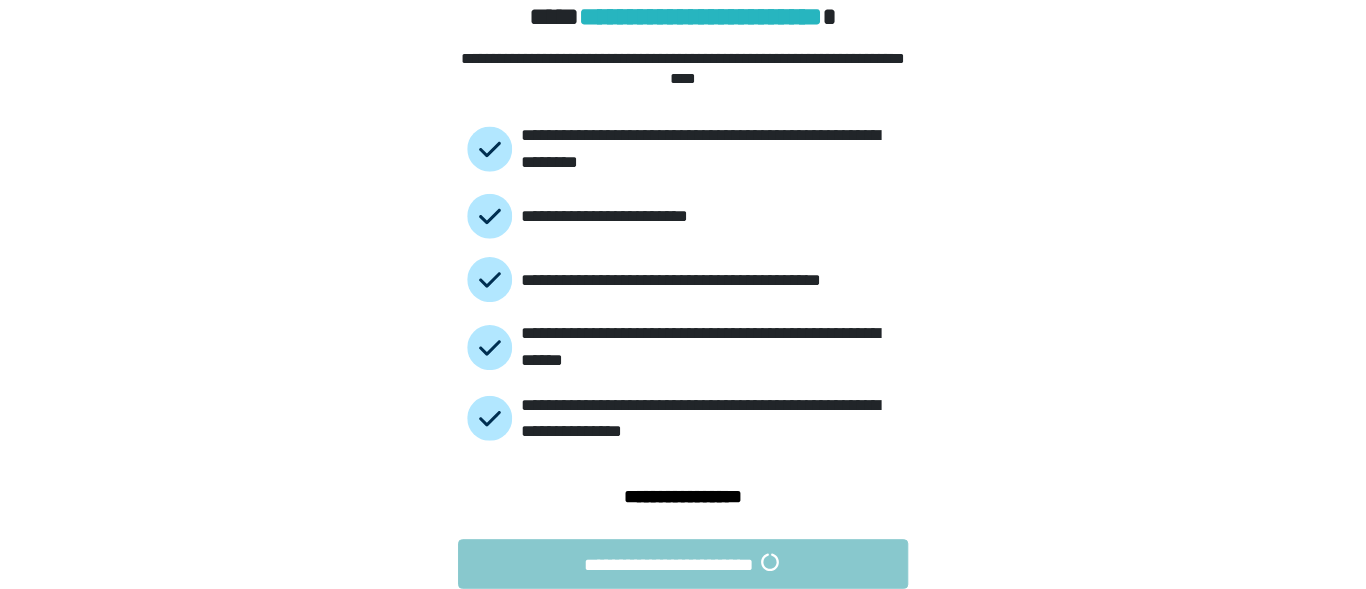 scroll, scrollTop: 0, scrollLeft: 0, axis: both 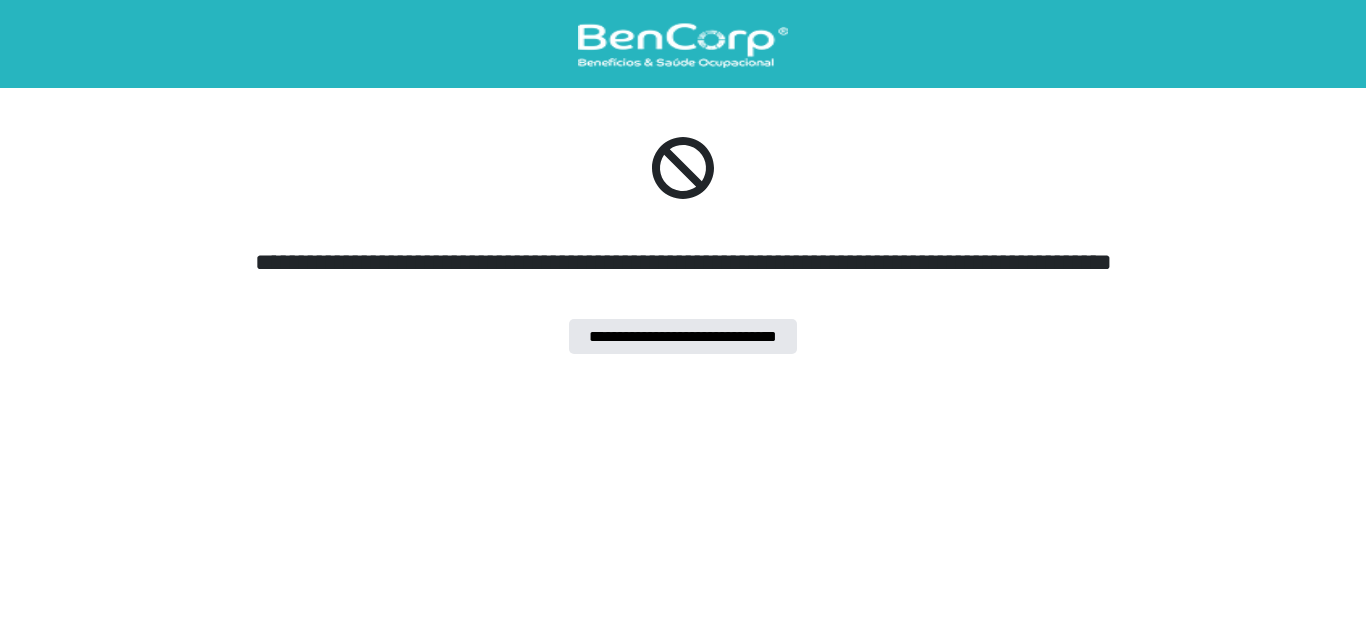 click on "**********" at bounding box center [683, 242] 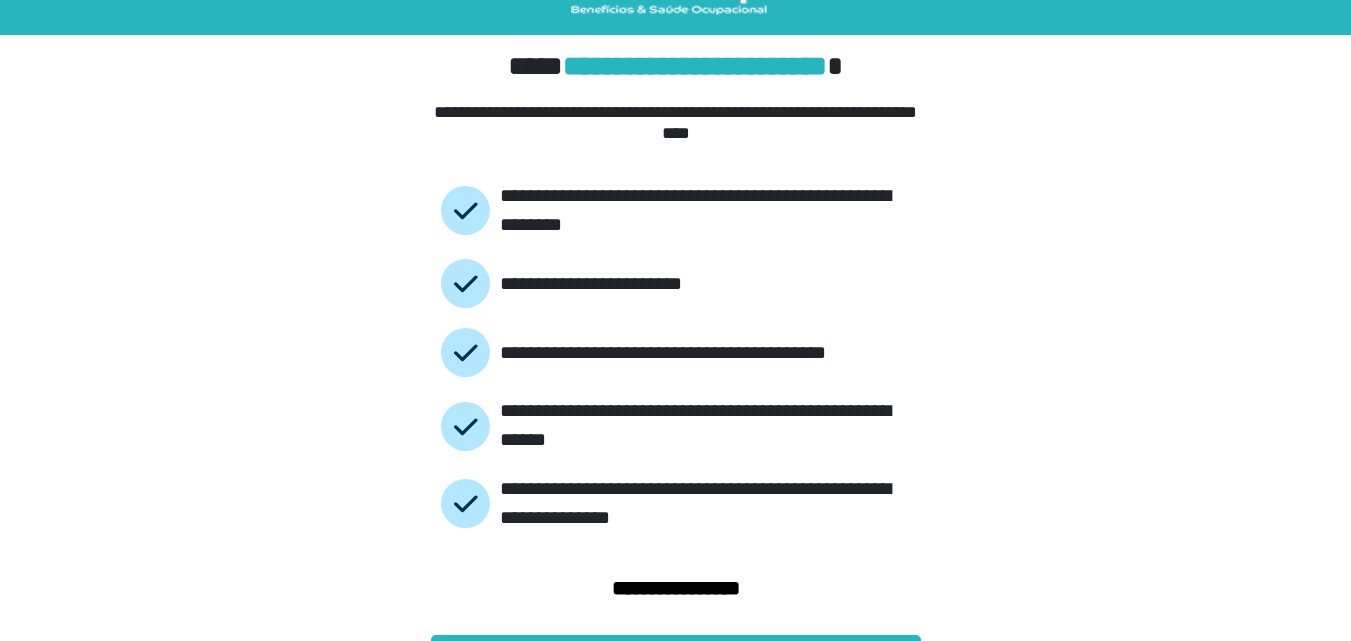 scroll, scrollTop: 101, scrollLeft: 0, axis: vertical 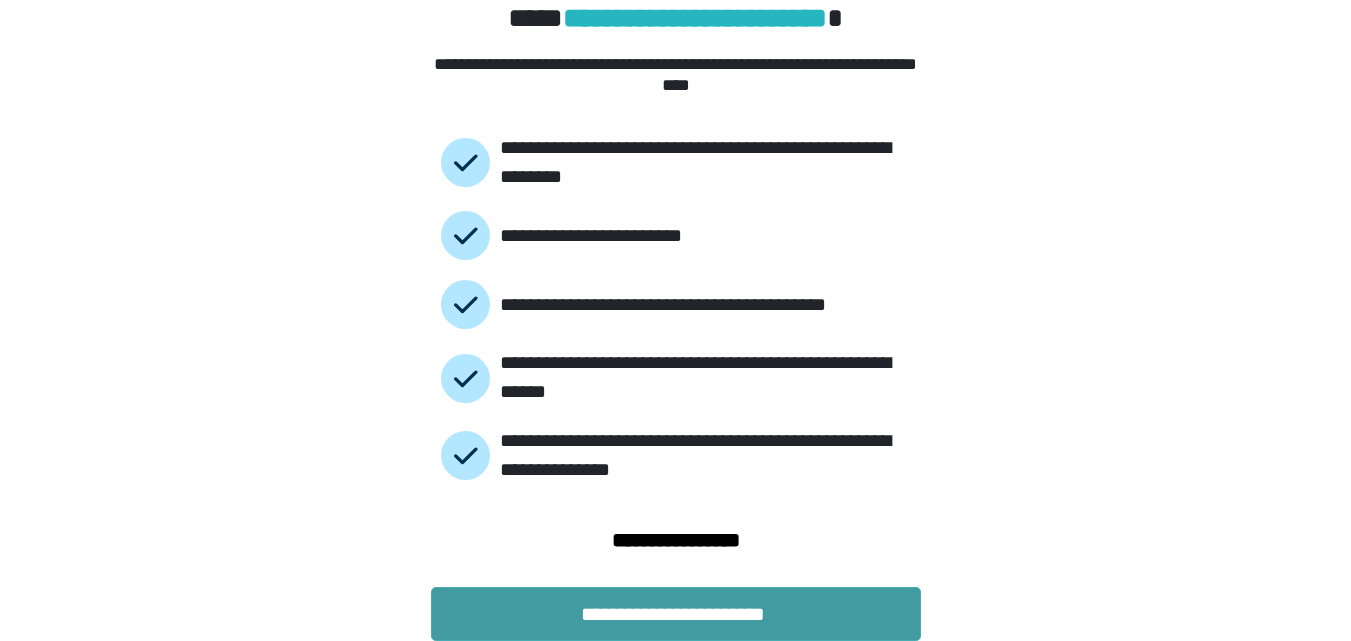 type 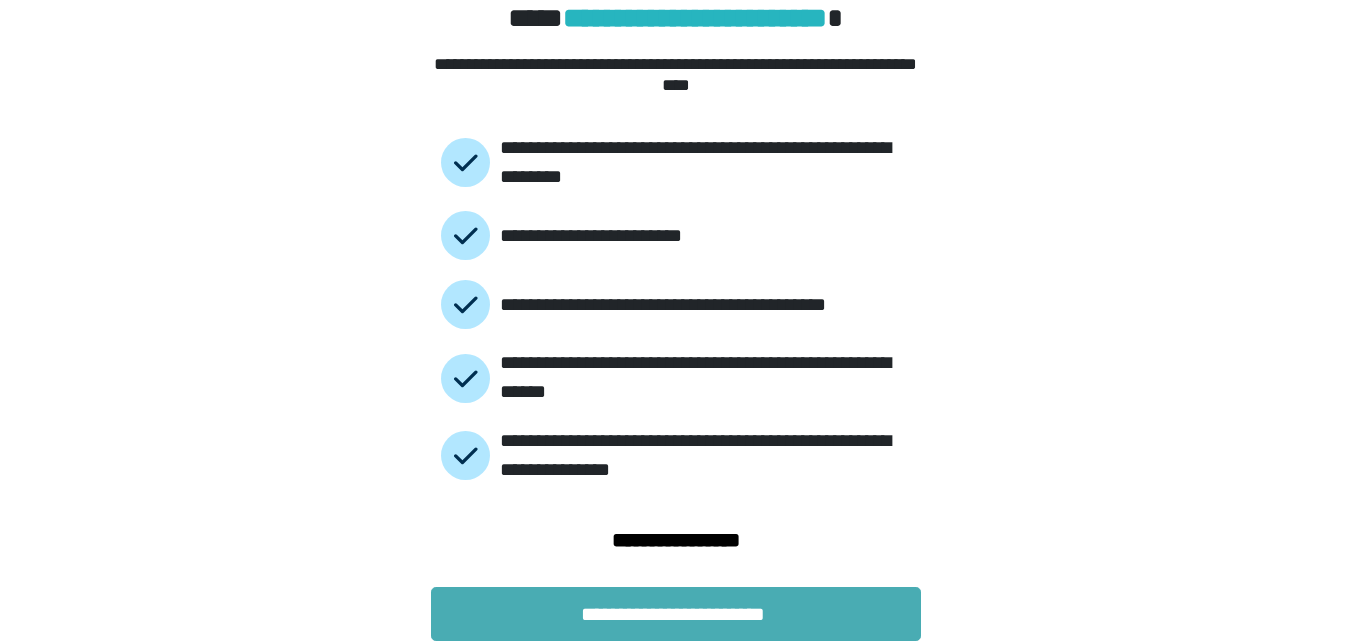 scroll, scrollTop: 0, scrollLeft: 0, axis: both 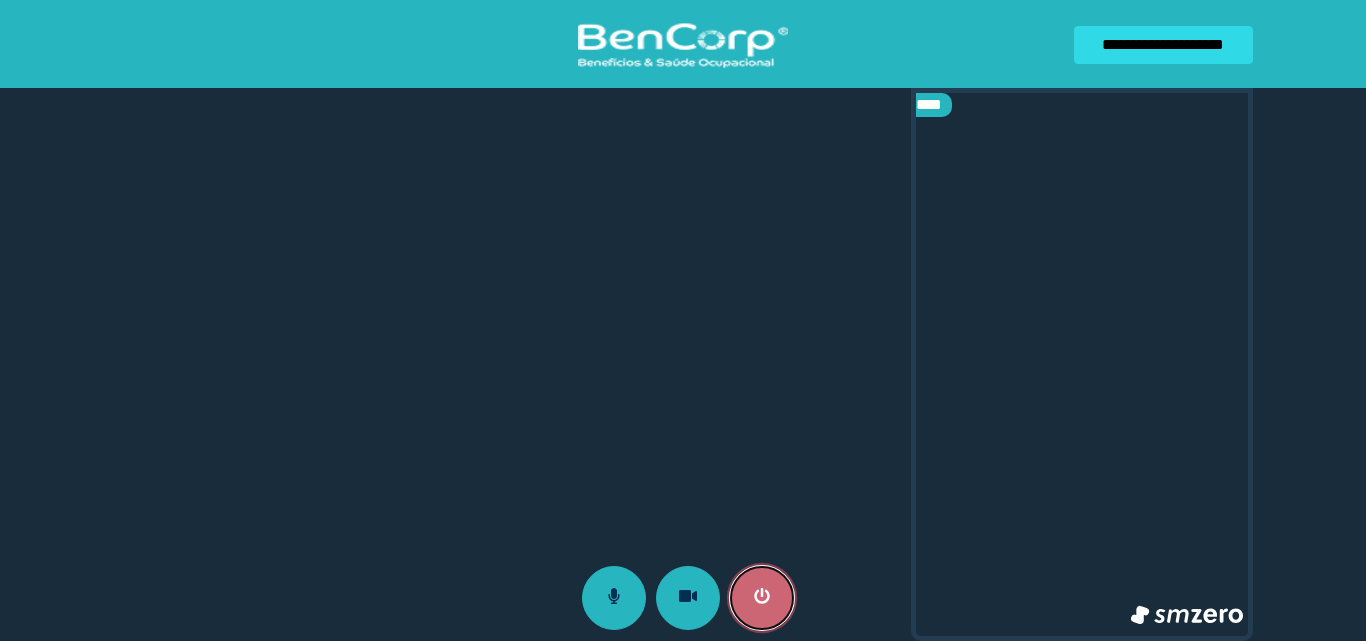 click at bounding box center (762, 598) 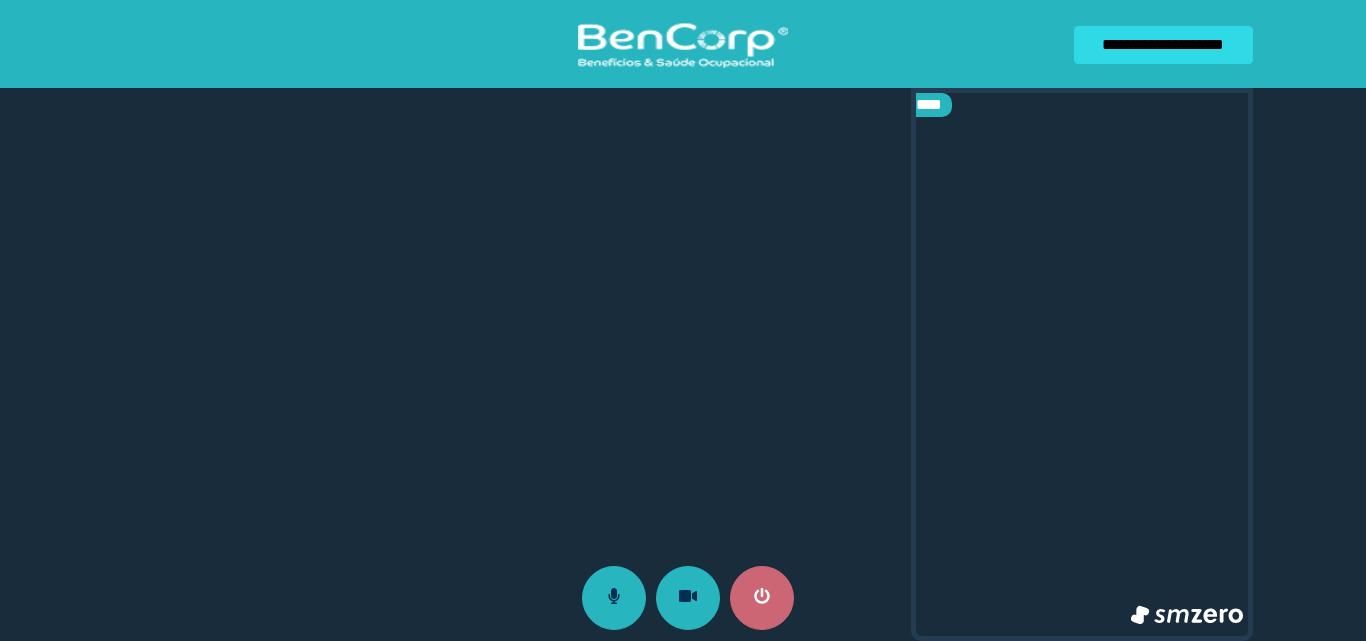 click on "**********" at bounding box center (683, 320) 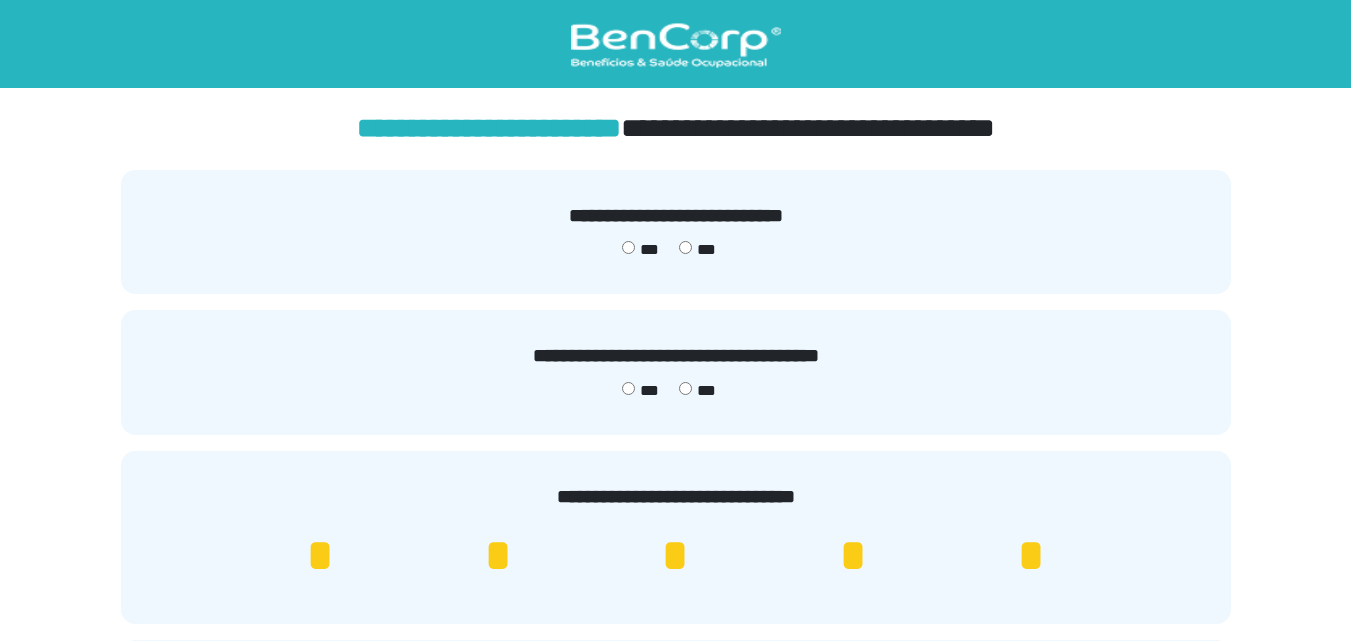 click on "***" at bounding box center (640, 391) 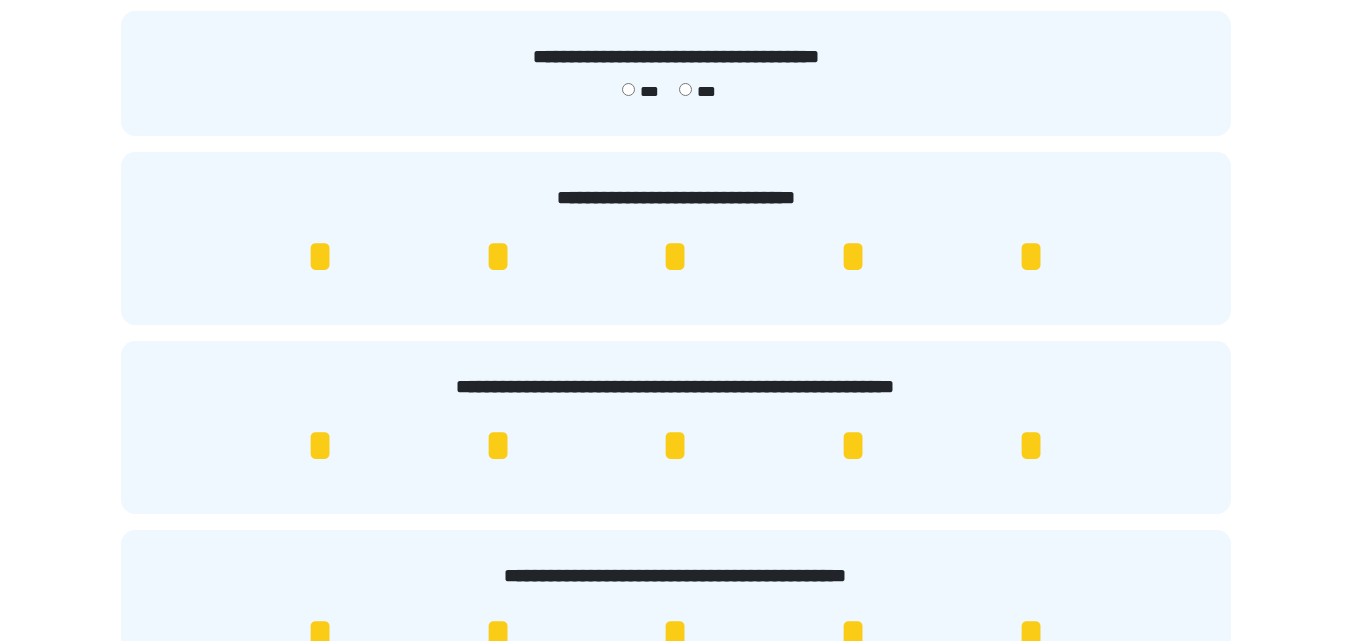 scroll, scrollTop: 300, scrollLeft: 0, axis: vertical 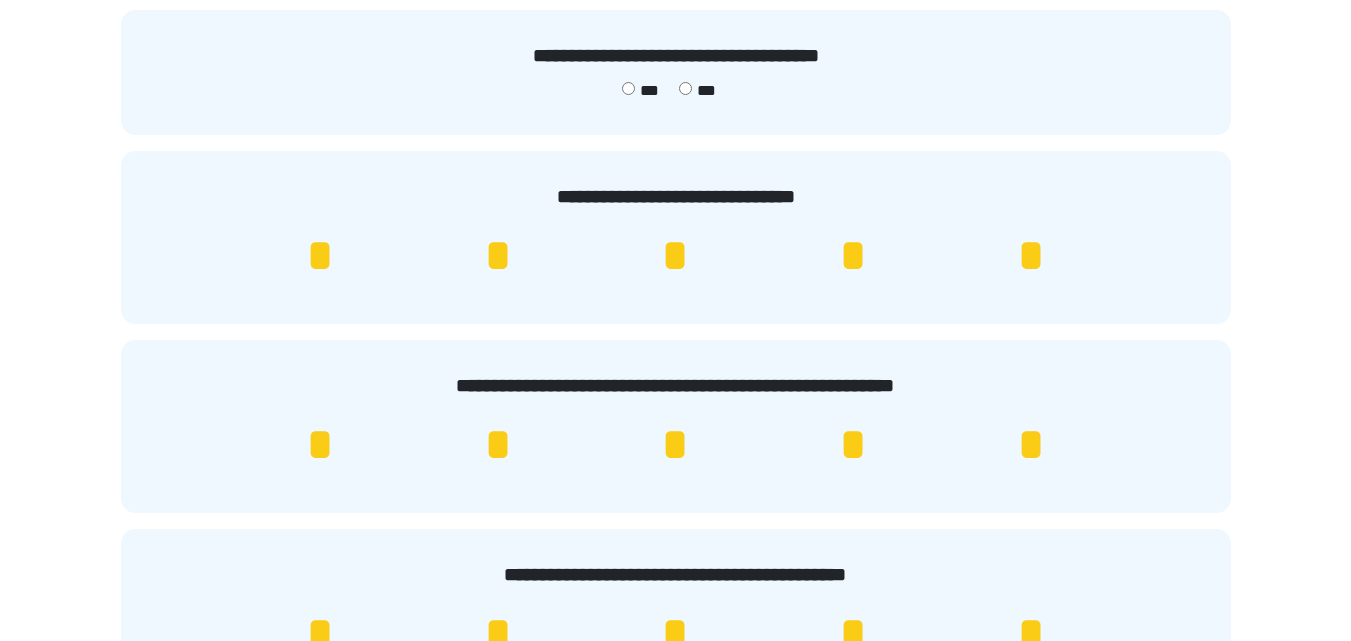 click on "* * * * *" at bounding box center [676, 445] 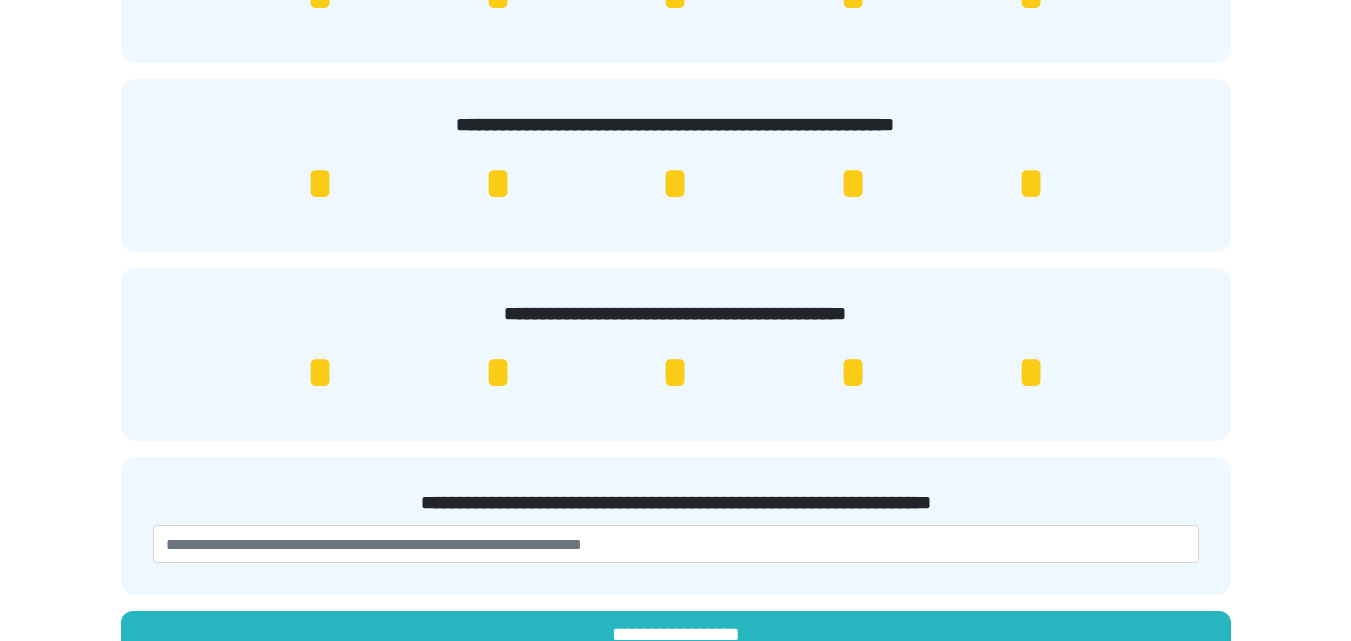 scroll, scrollTop: 593, scrollLeft: 0, axis: vertical 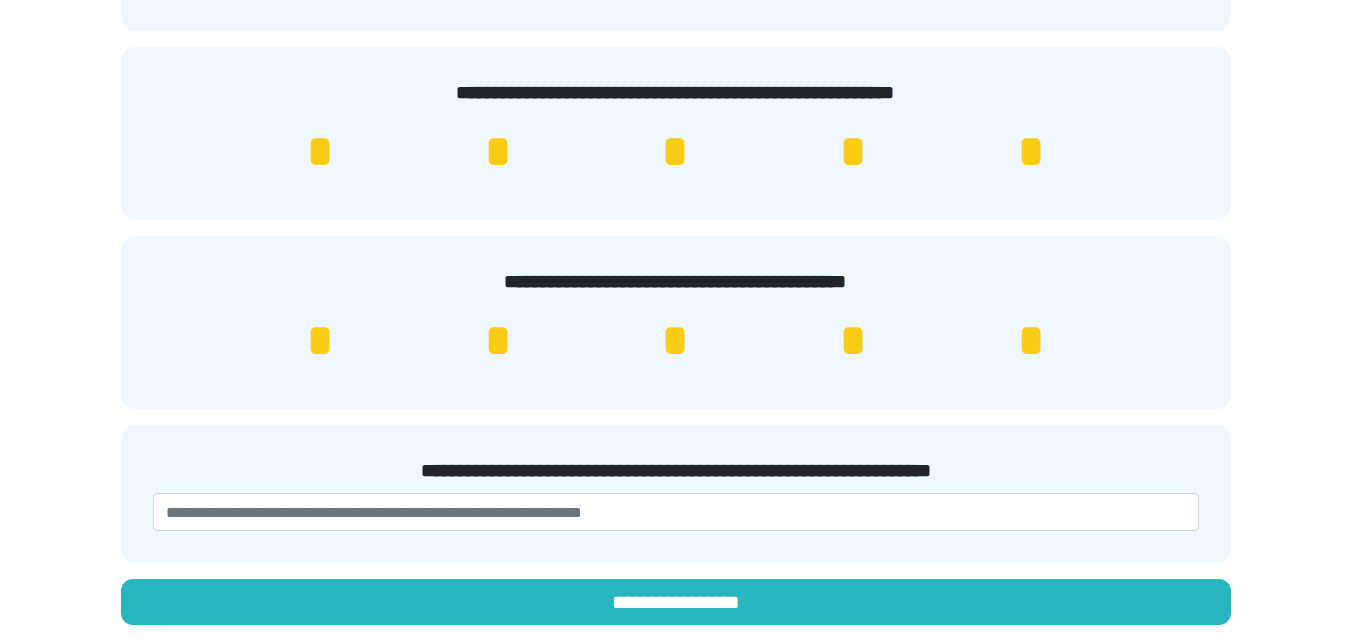 click on "*" at bounding box center (1031, 341) 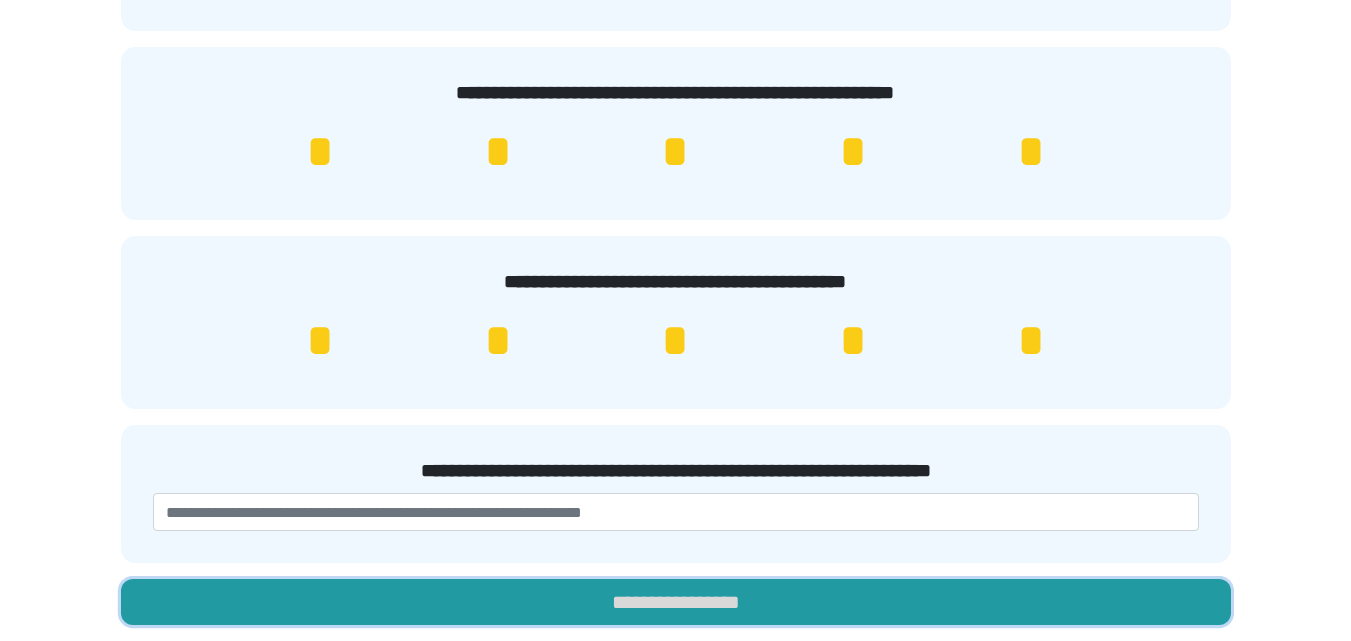 click on "**********" at bounding box center [676, 602] 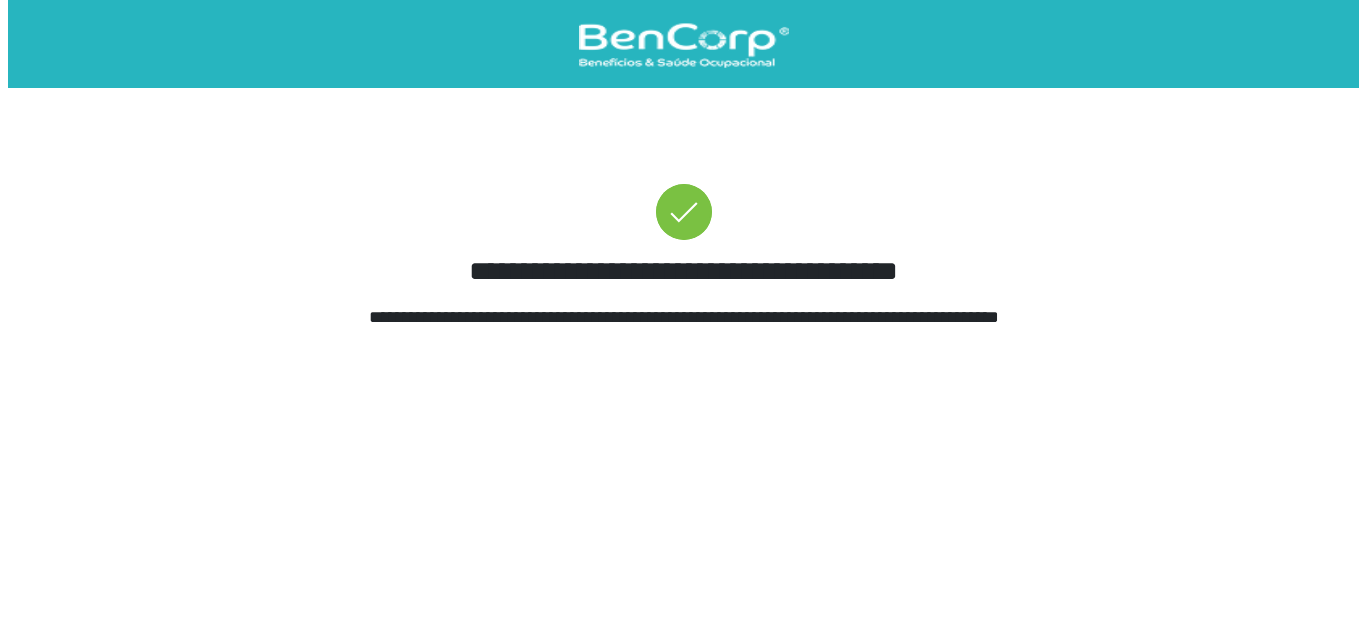 scroll, scrollTop: 0, scrollLeft: 0, axis: both 